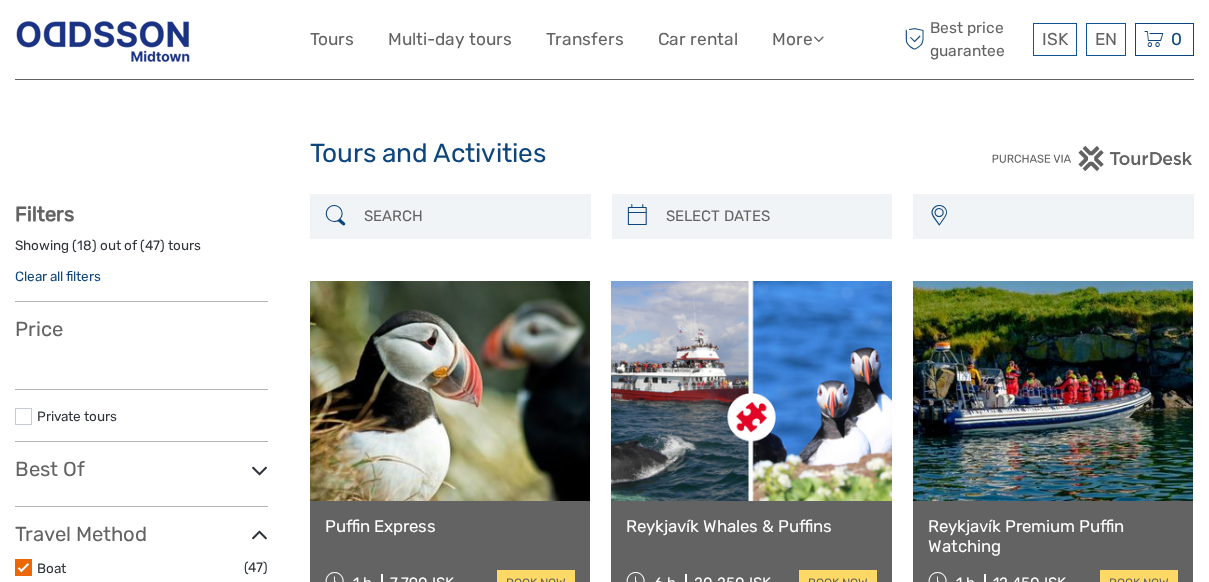 select 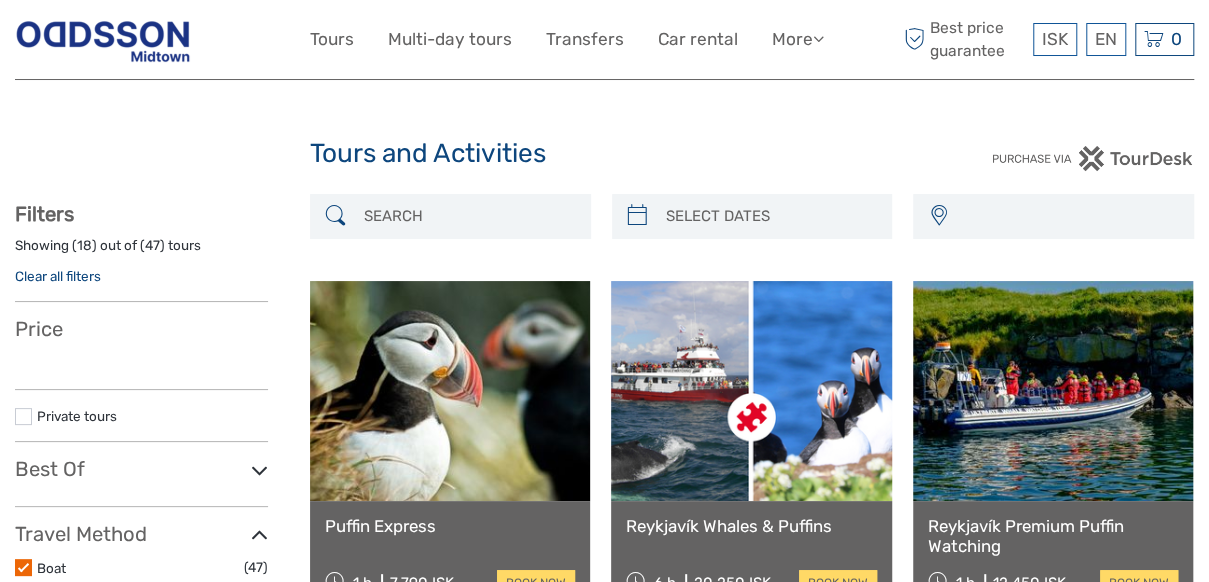 scroll, scrollTop: 0, scrollLeft: 0, axis: both 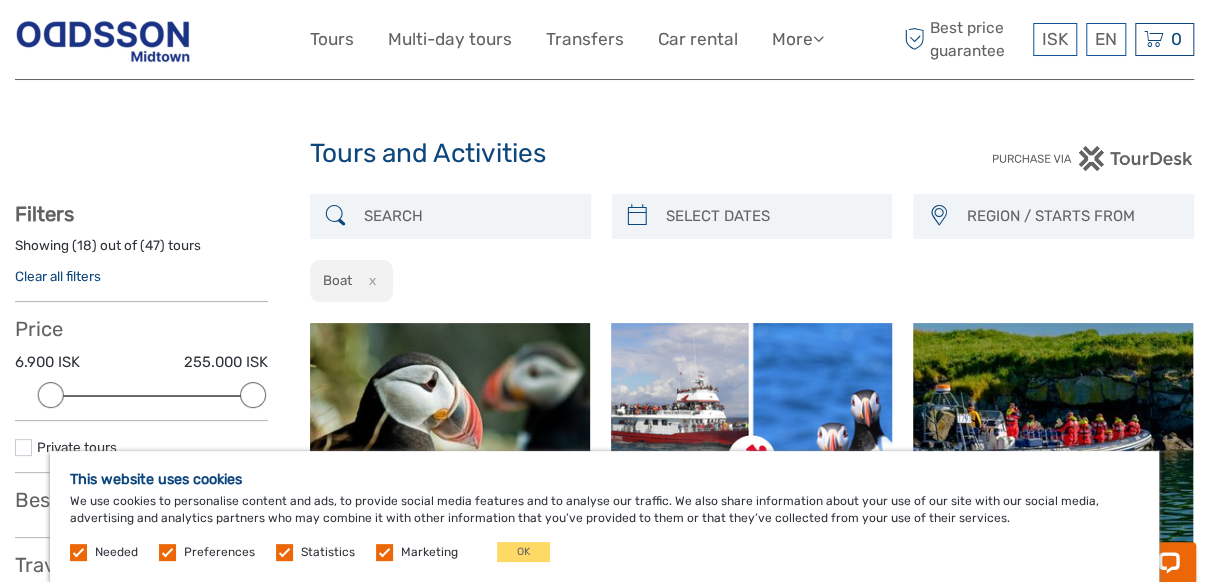 click at bounding box center (384, 552) 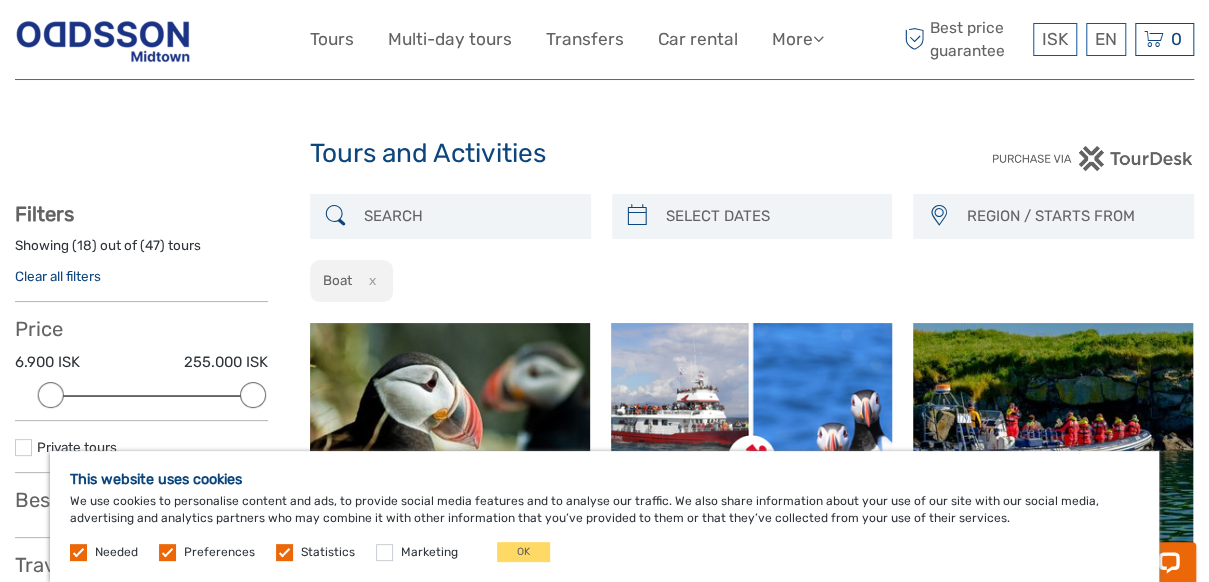 click at bounding box center (284, 552) 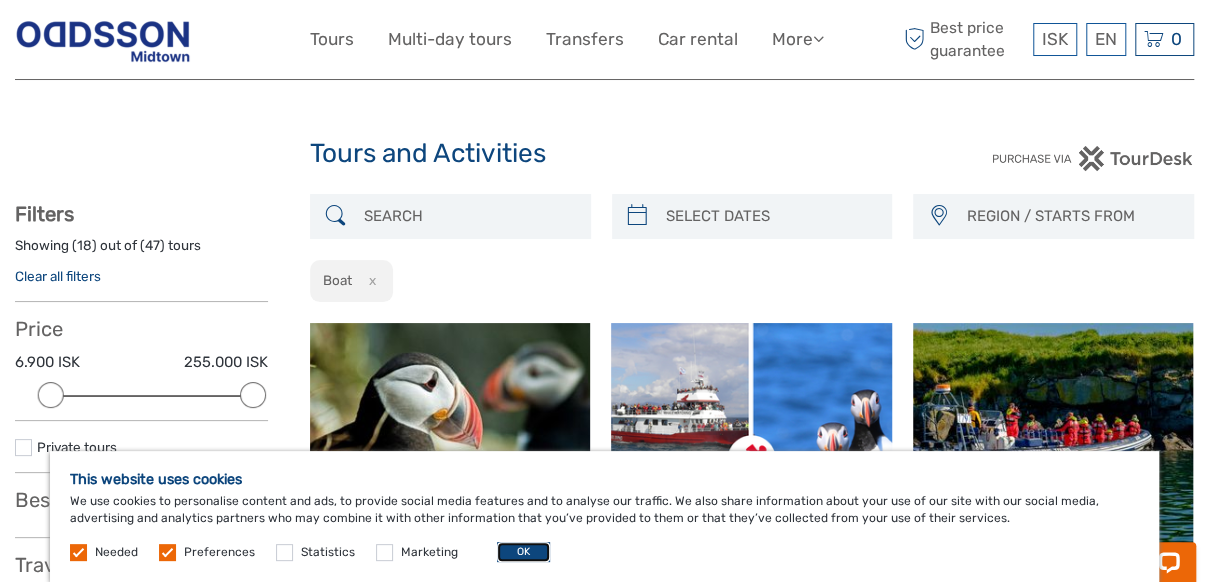 click on "OK" at bounding box center (523, 552) 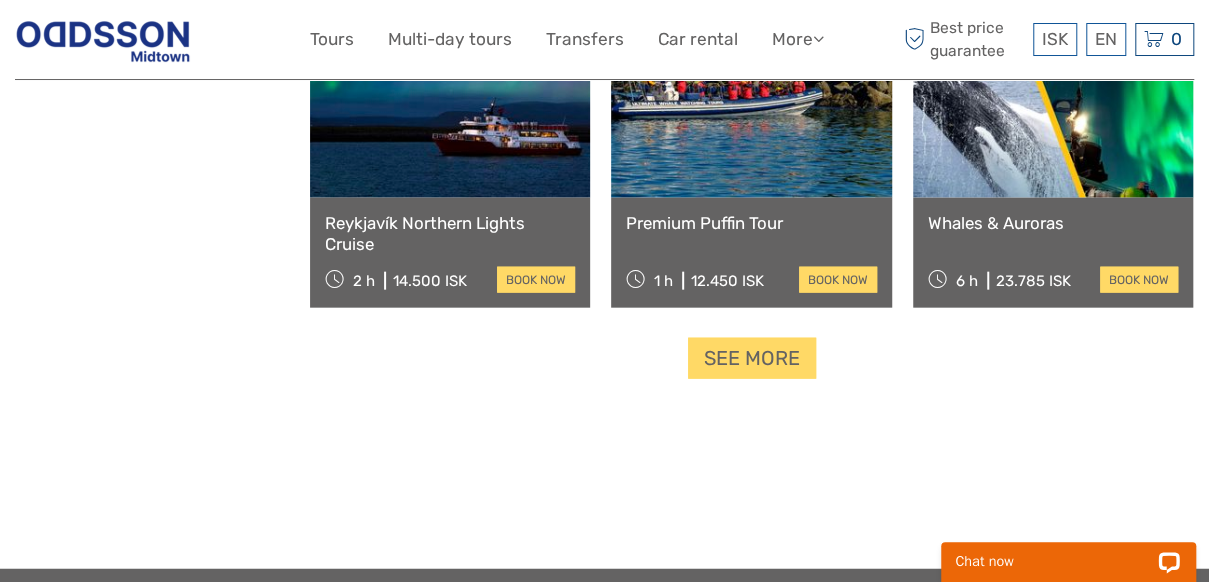 scroll, scrollTop: 2100, scrollLeft: 0, axis: vertical 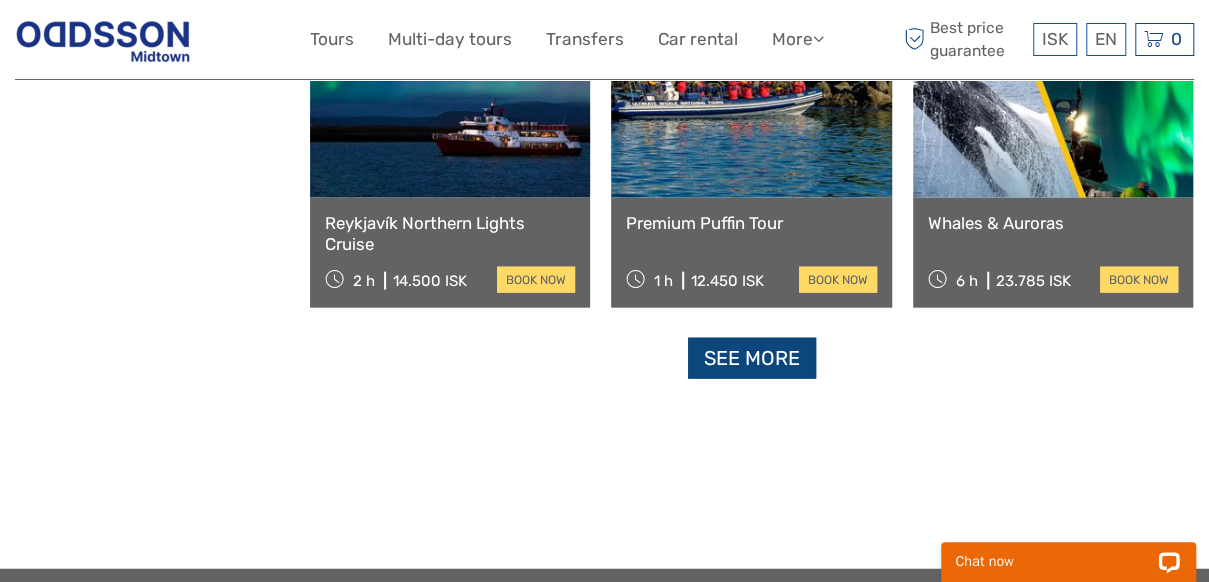 click on "See more" at bounding box center (752, 358) 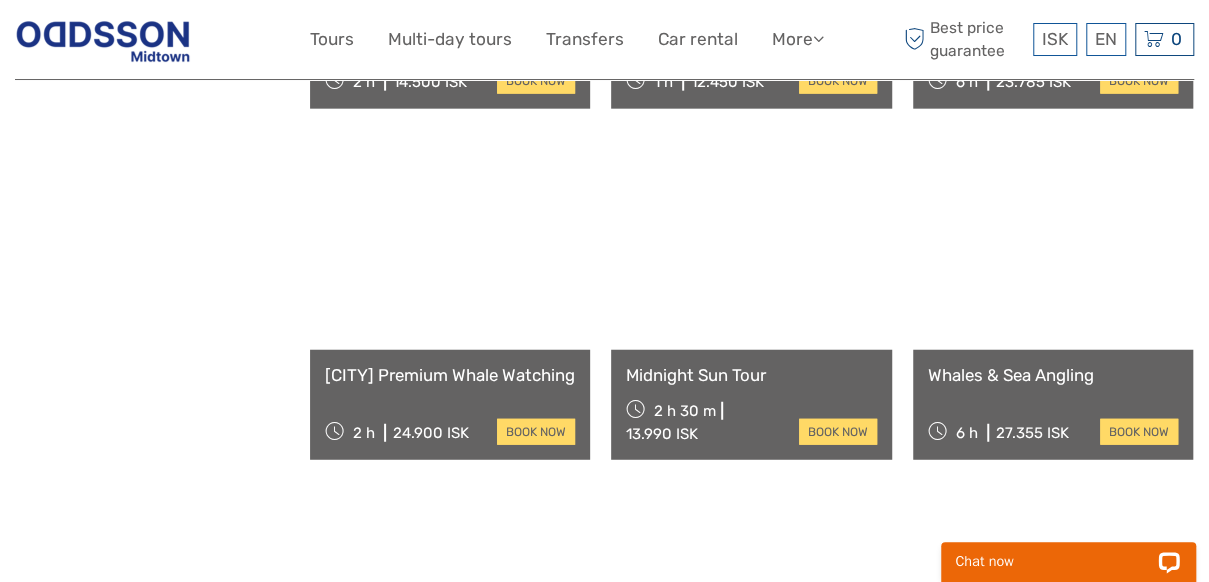 scroll, scrollTop: 2300, scrollLeft: 0, axis: vertical 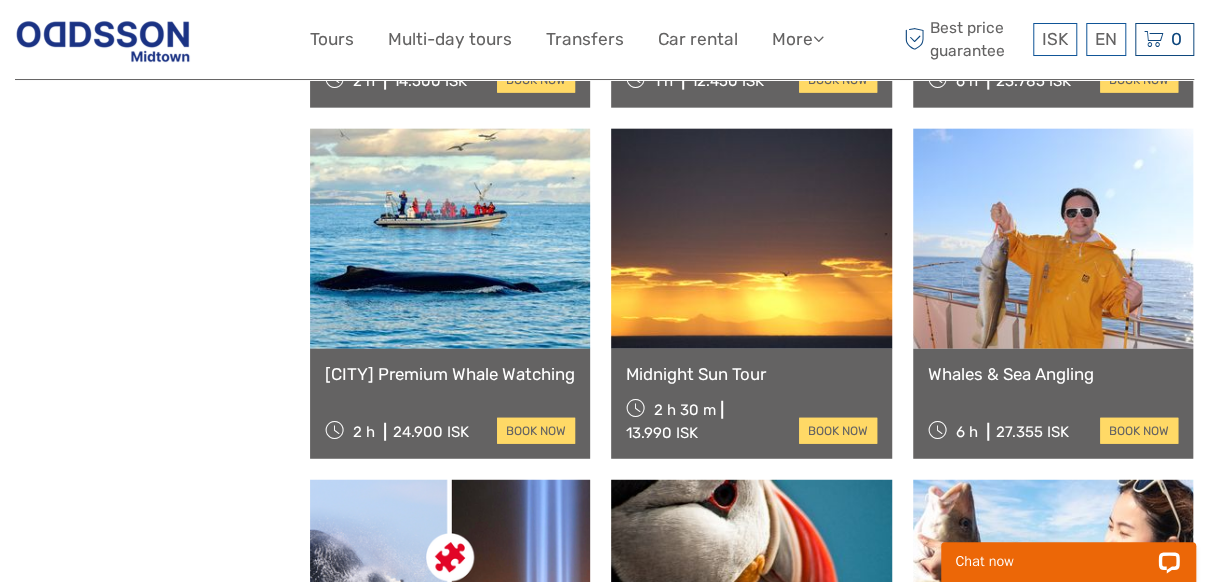 click on "Reykjavík Premium Whale Watching" at bounding box center [450, 374] 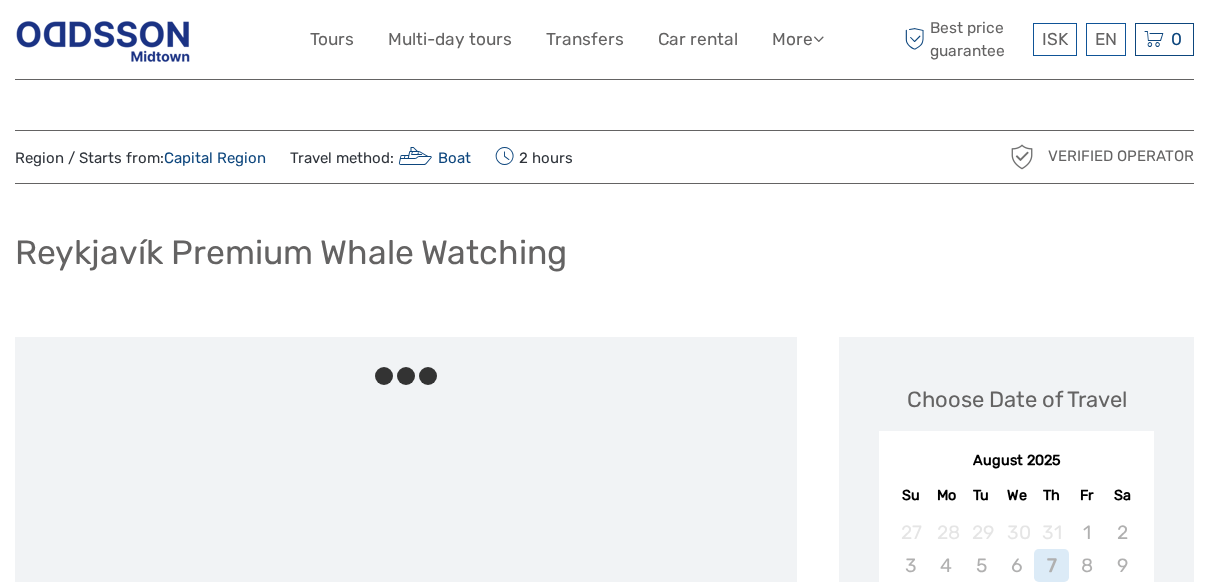 scroll, scrollTop: 0, scrollLeft: 0, axis: both 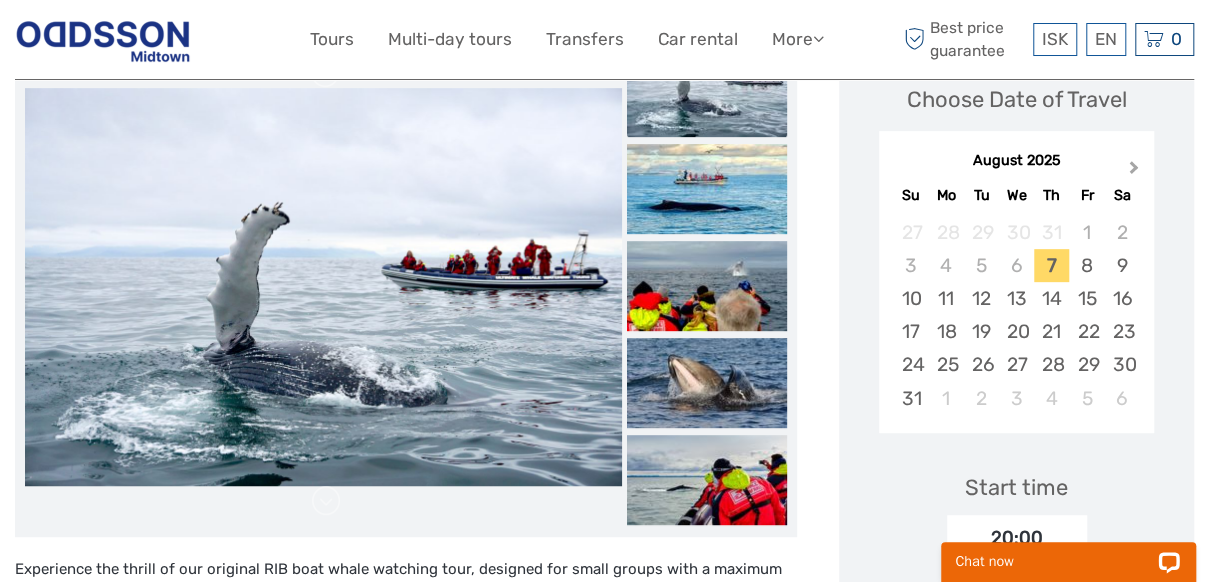 click on "Next Month" at bounding box center (1136, 172) 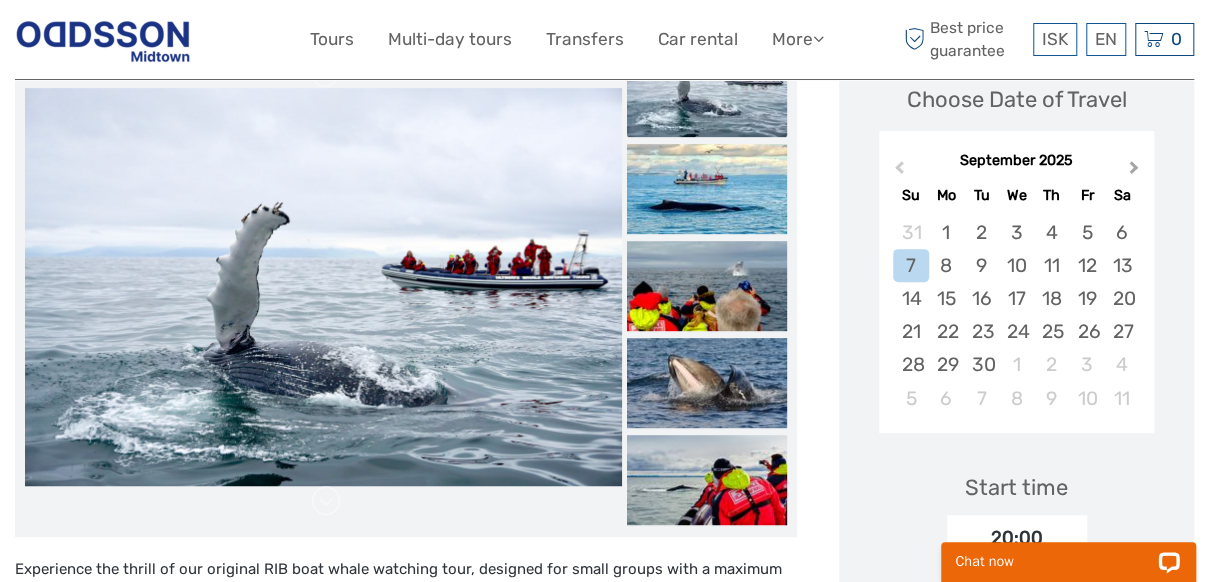 click on "Next Month" at bounding box center [1136, 172] 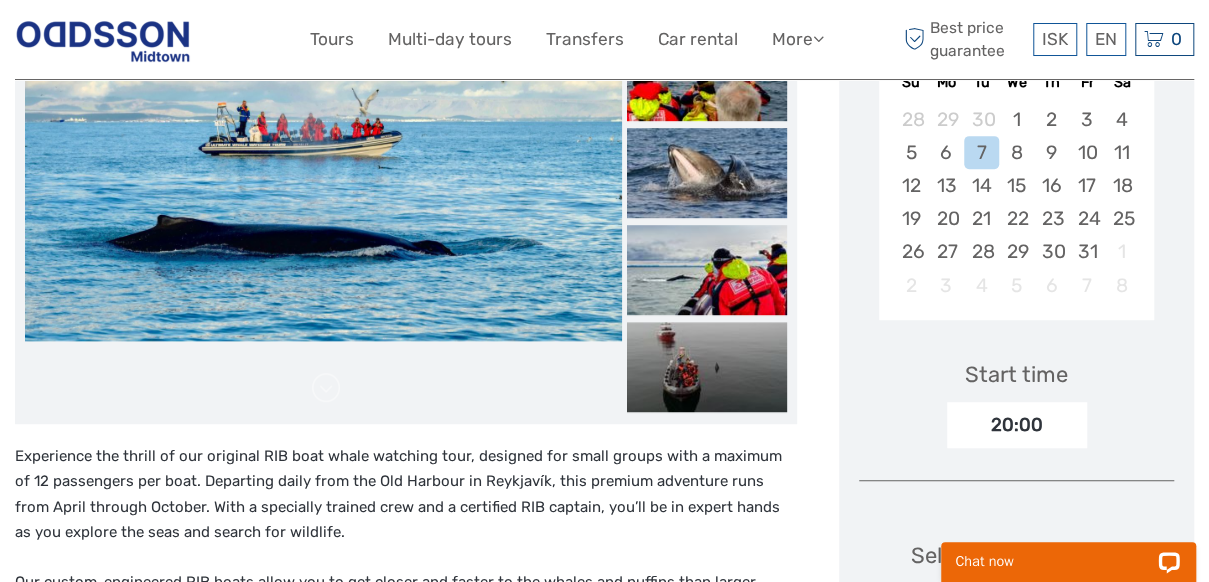 scroll, scrollTop: 400, scrollLeft: 0, axis: vertical 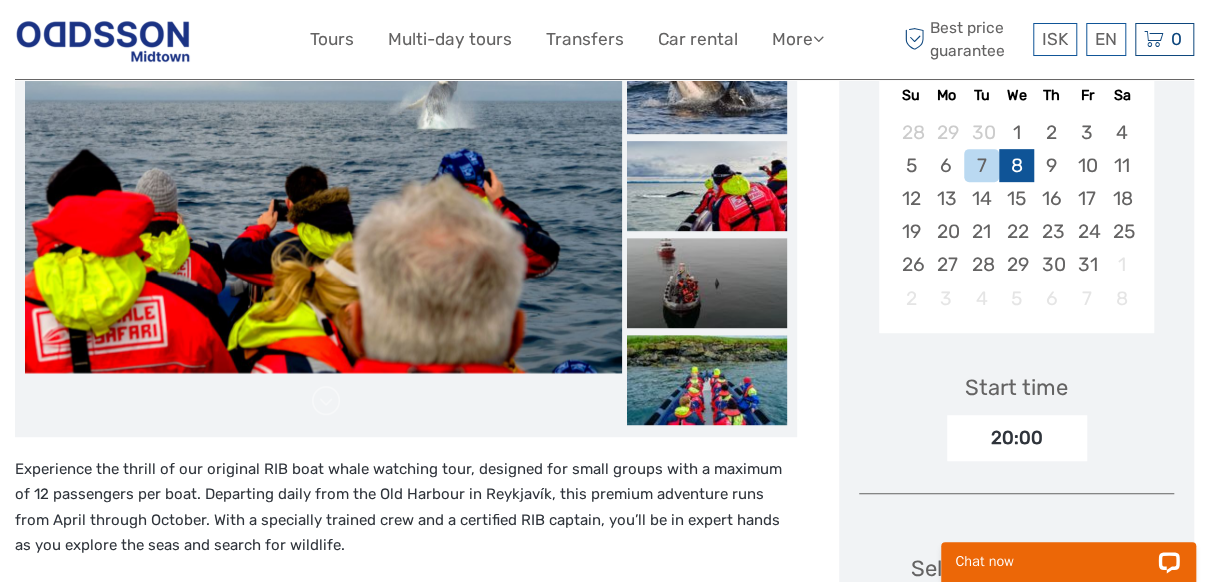 click on "8" at bounding box center (1016, 165) 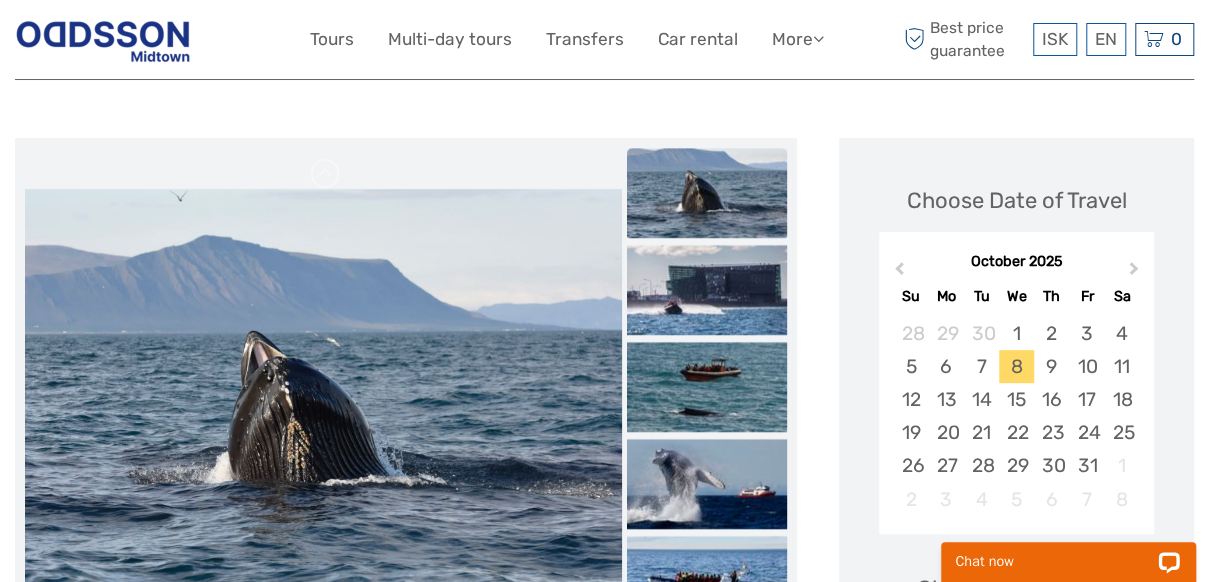 scroll, scrollTop: 0, scrollLeft: 0, axis: both 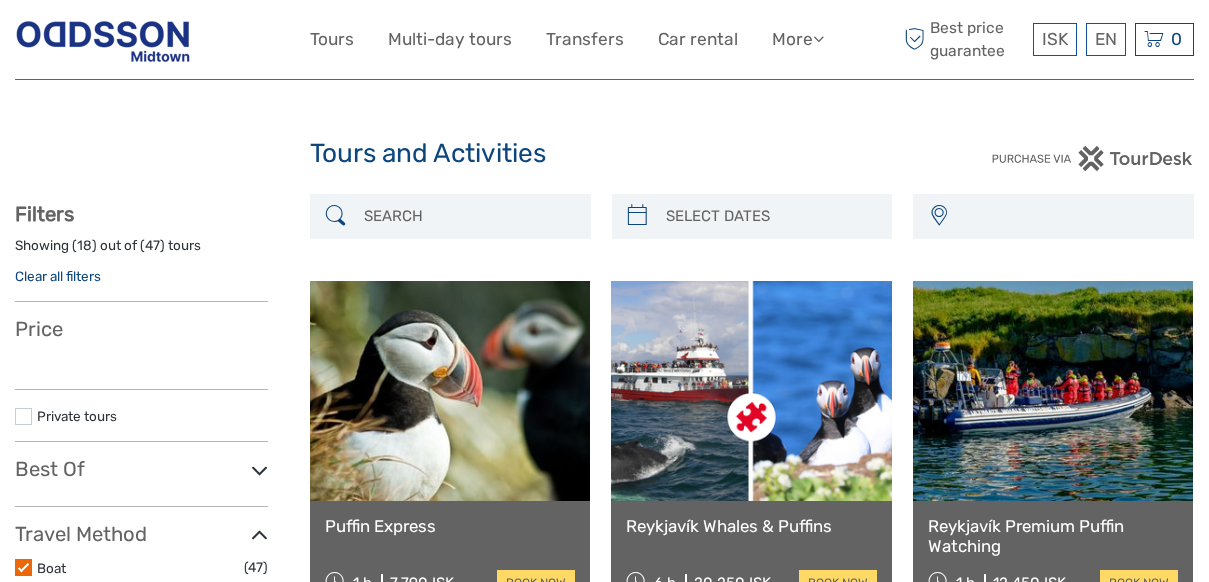select 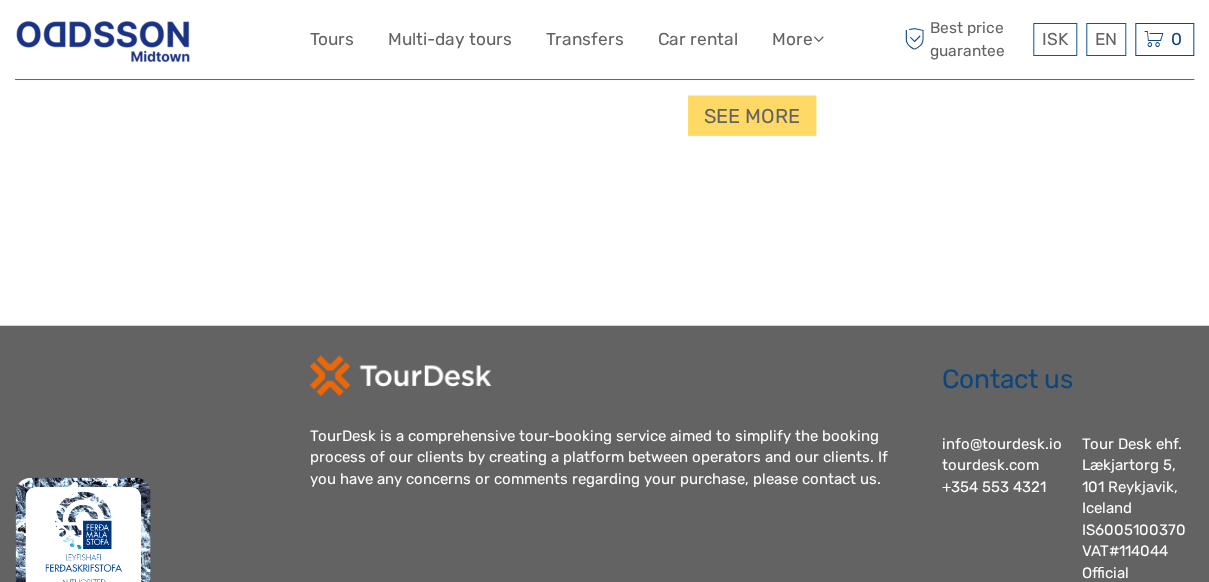 select 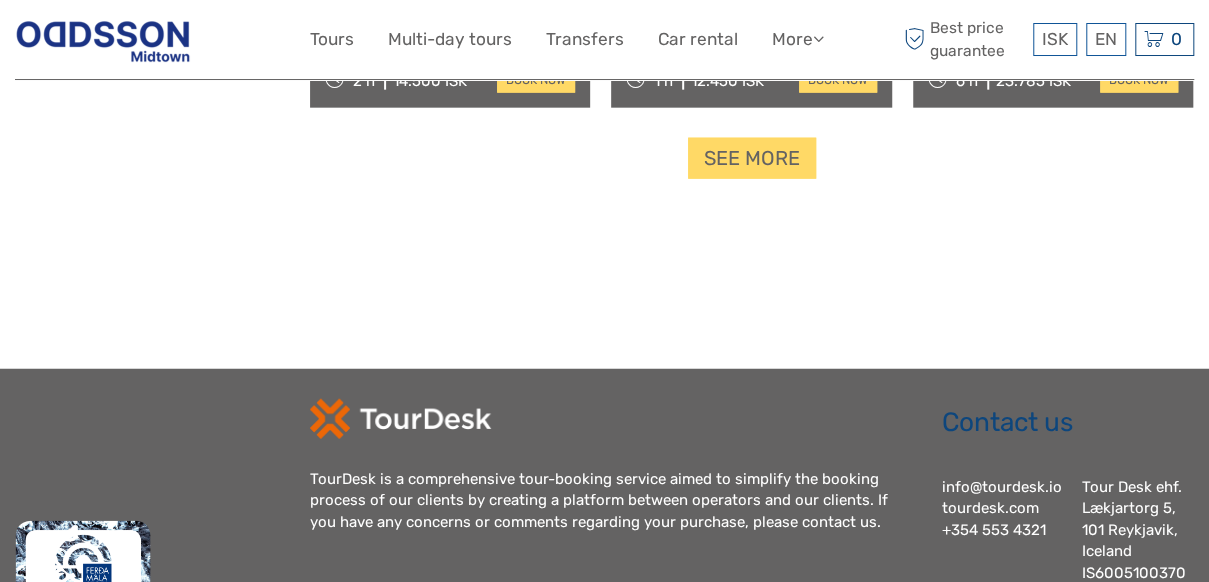scroll, scrollTop: 0, scrollLeft: 0, axis: both 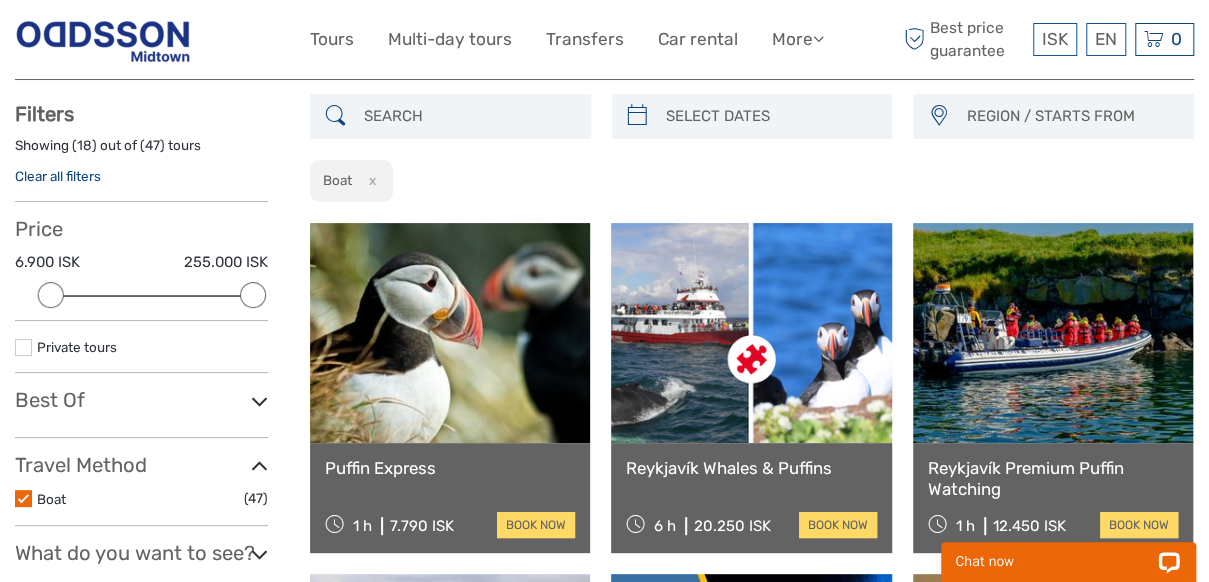 click on "x" at bounding box center (368, 180) 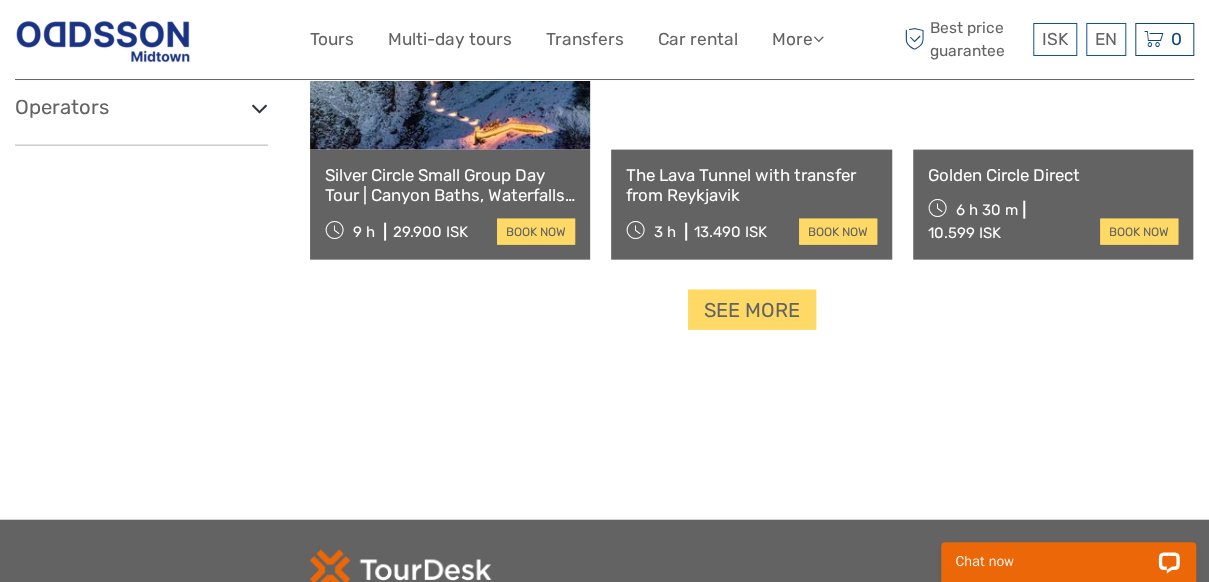 scroll, scrollTop: 2113, scrollLeft: 0, axis: vertical 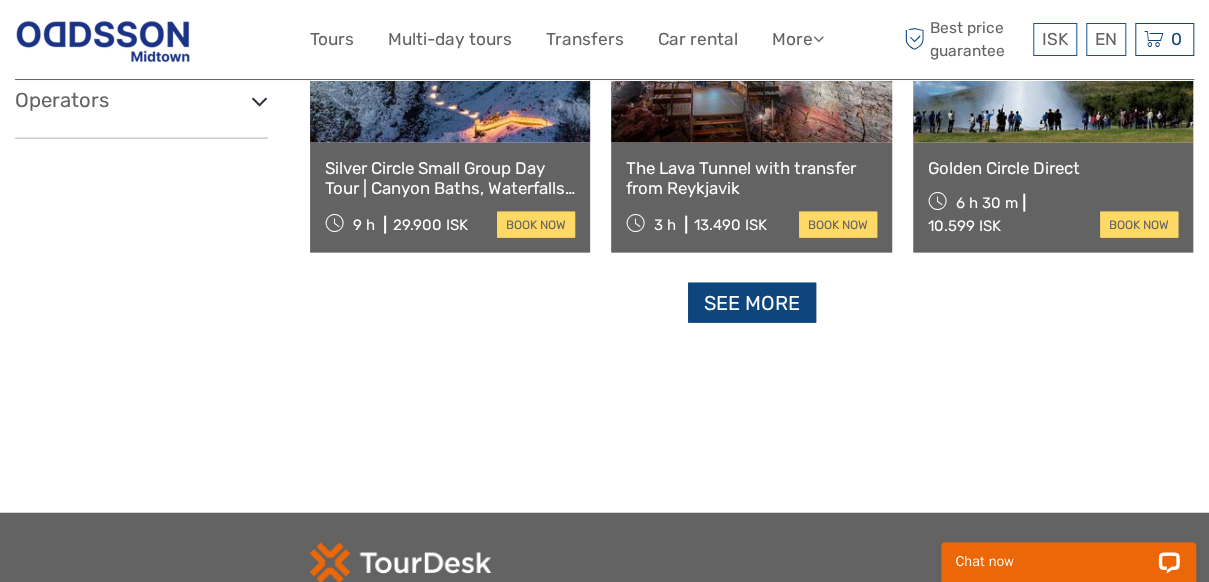 click on "See more" at bounding box center (752, 303) 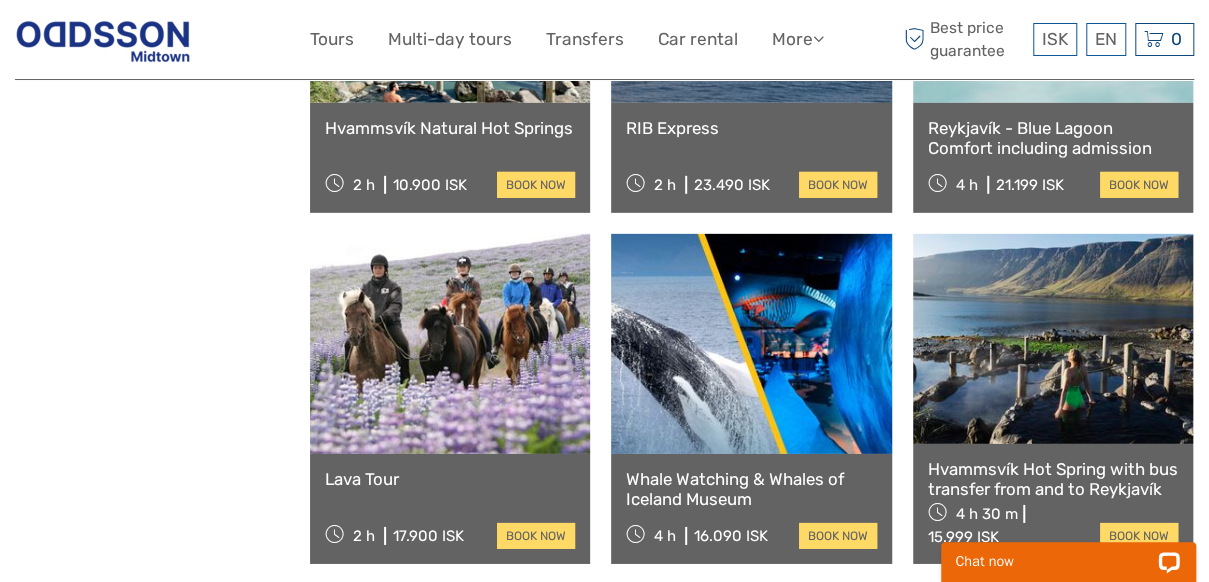 scroll, scrollTop: 2913, scrollLeft: 0, axis: vertical 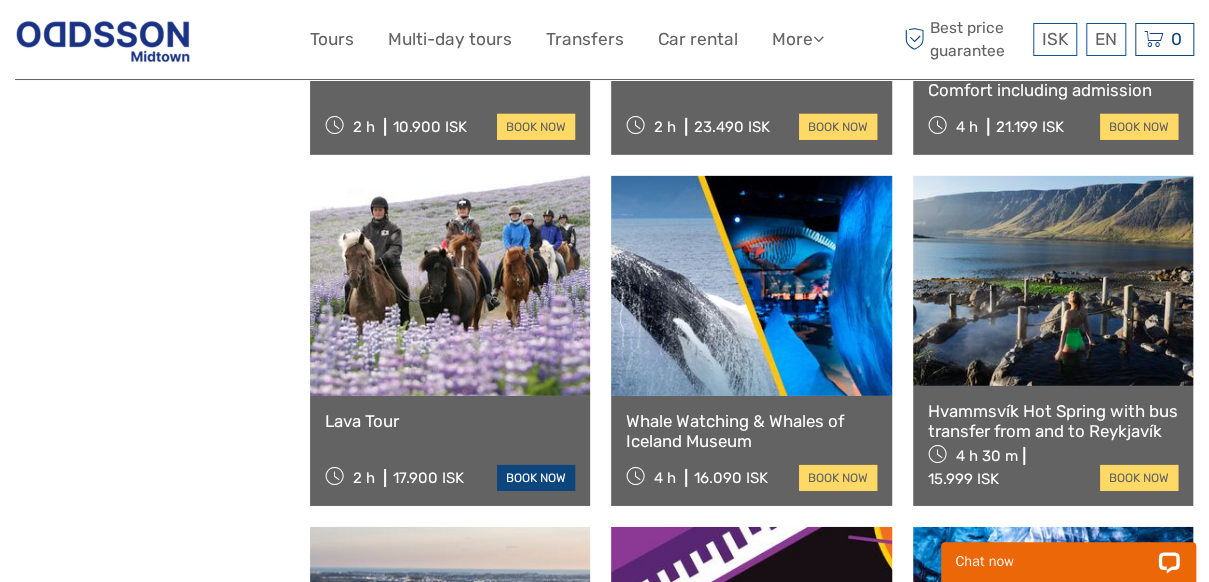 click on "book now" at bounding box center [536, 478] 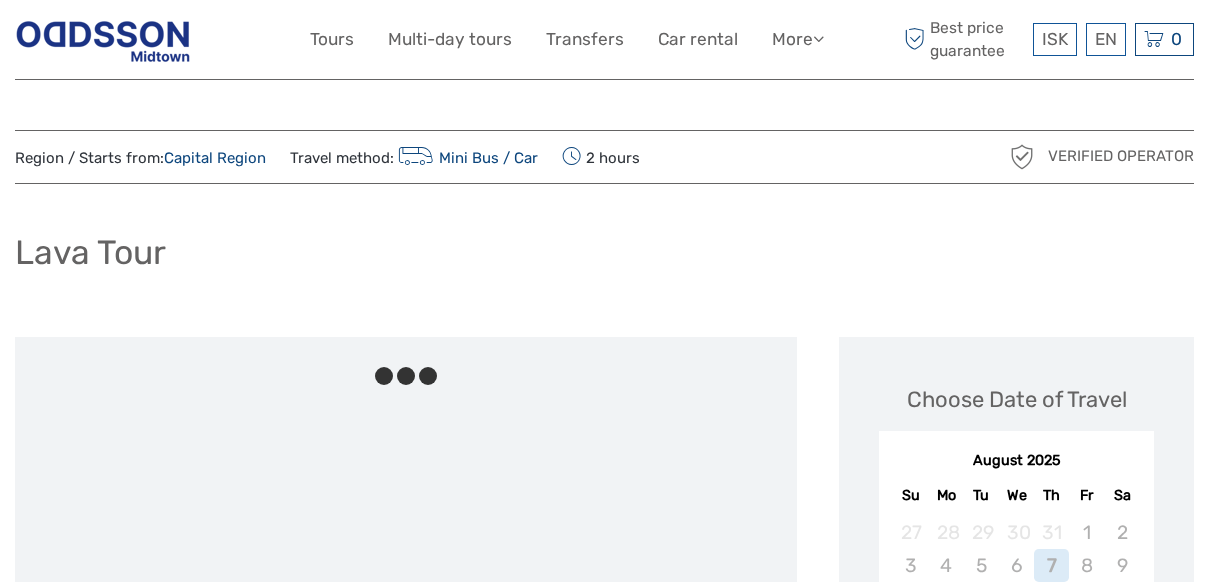 scroll, scrollTop: 0, scrollLeft: 0, axis: both 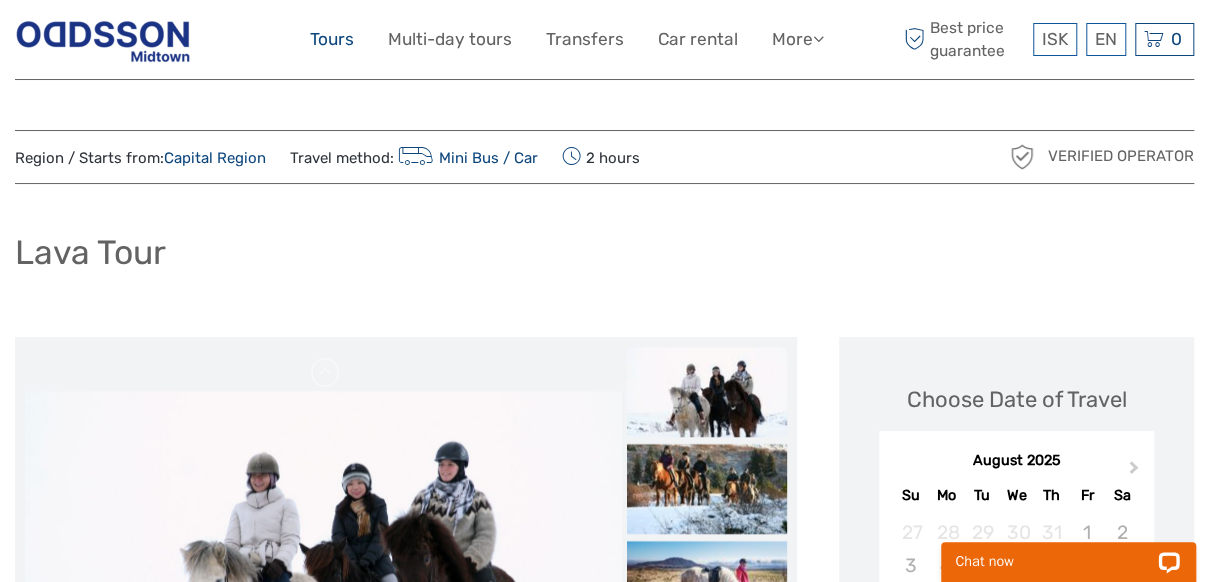 click on "Tours" at bounding box center [332, 39] 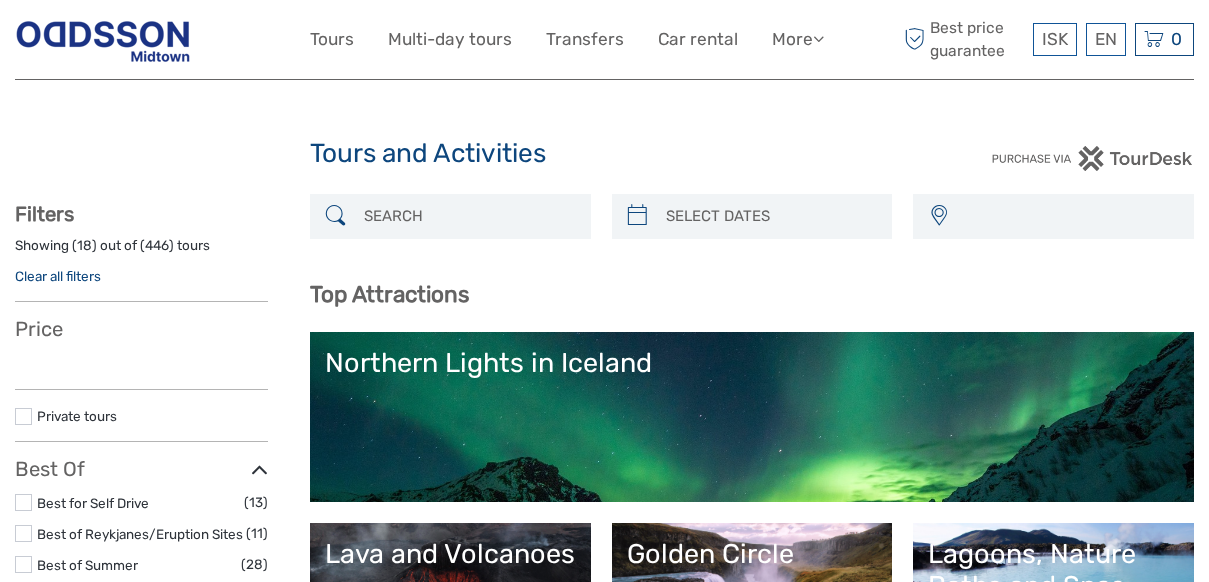 select 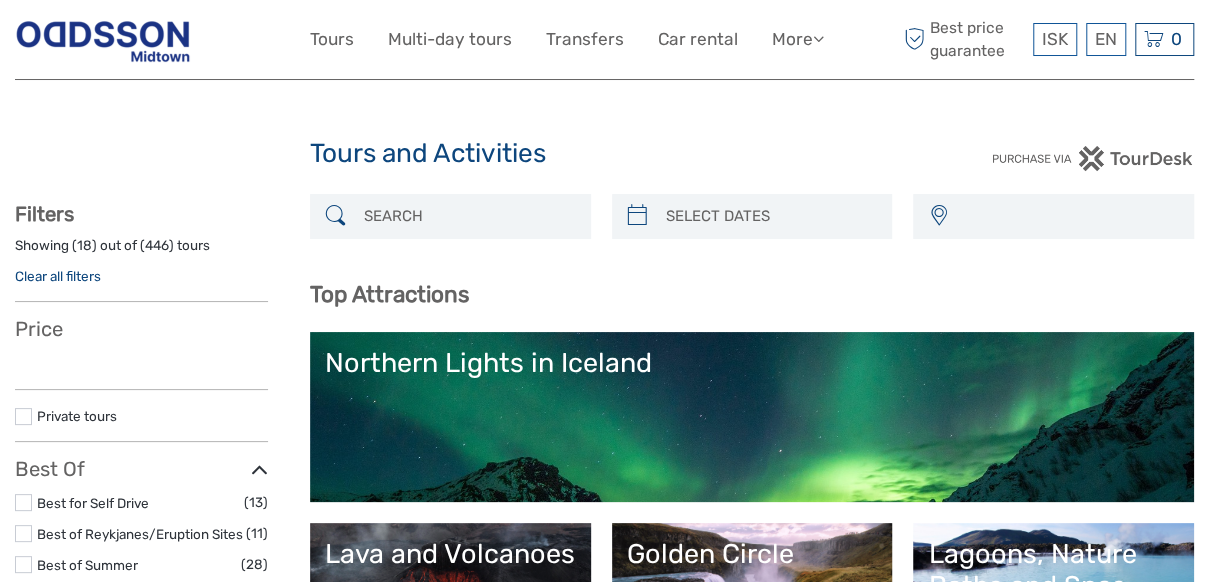 select 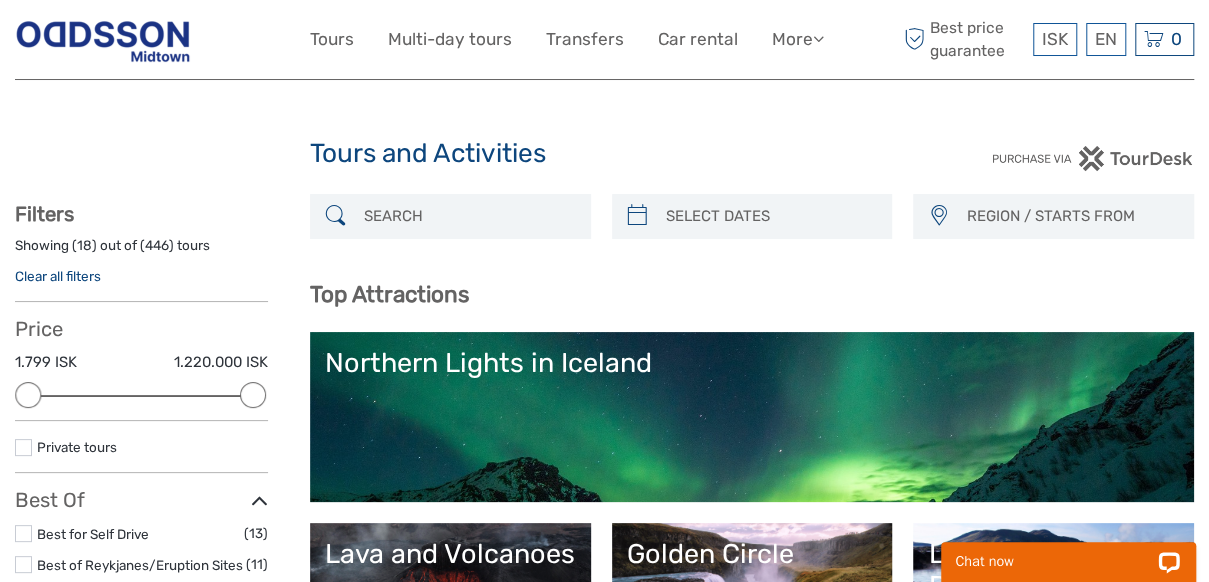 scroll, scrollTop: 0, scrollLeft: 0, axis: both 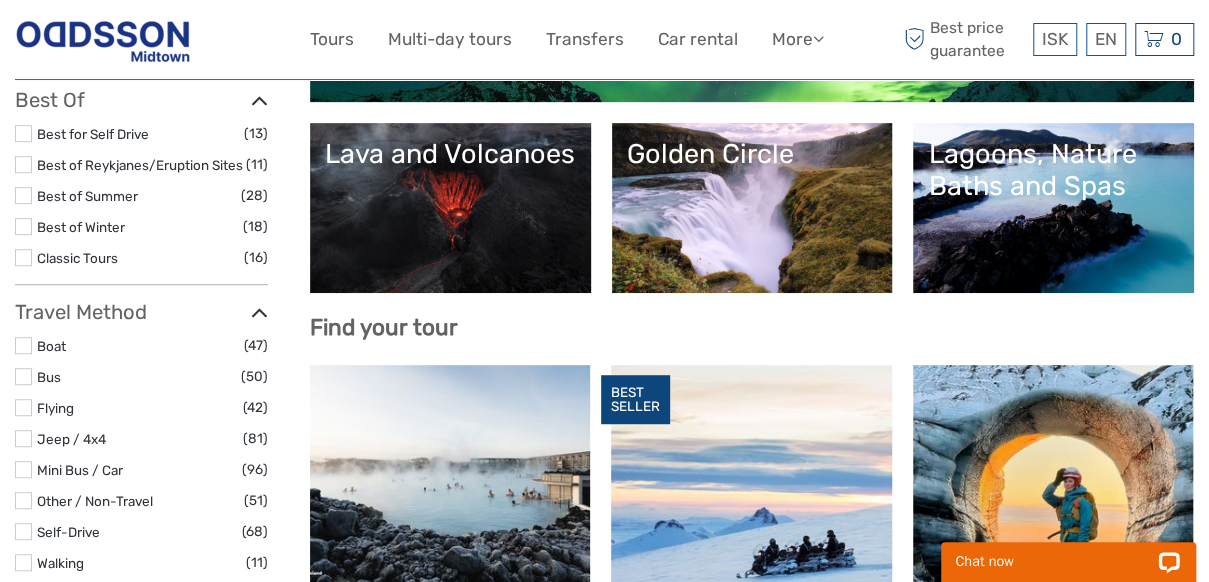 click on "Golden Circle" at bounding box center (752, 208) 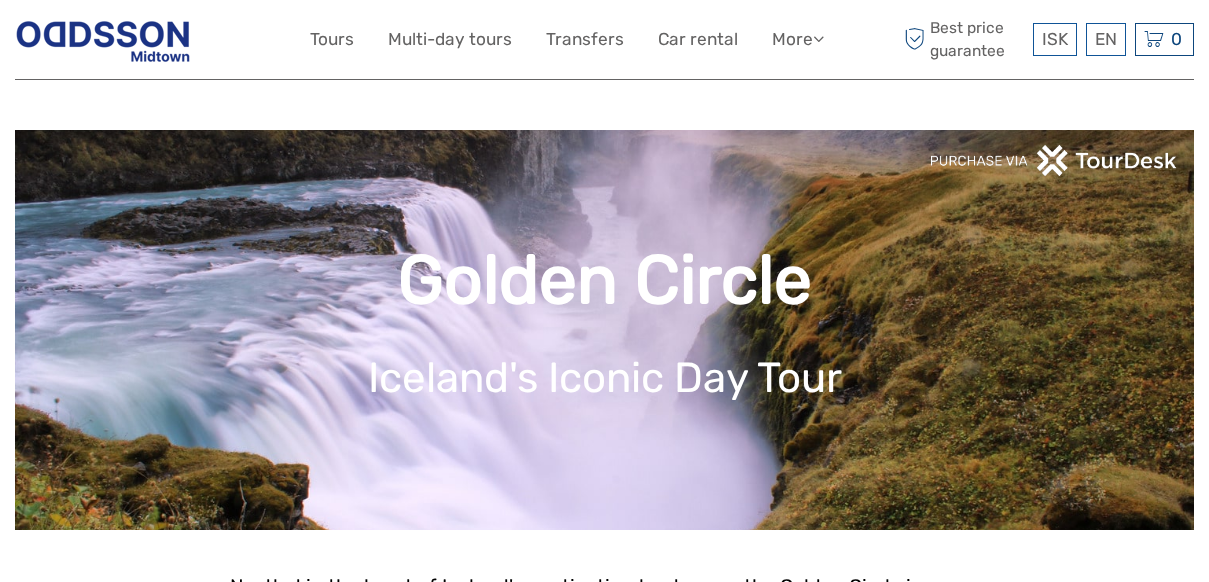 scroll, scrollTop: 0, scrollLeft: 0, axis: both 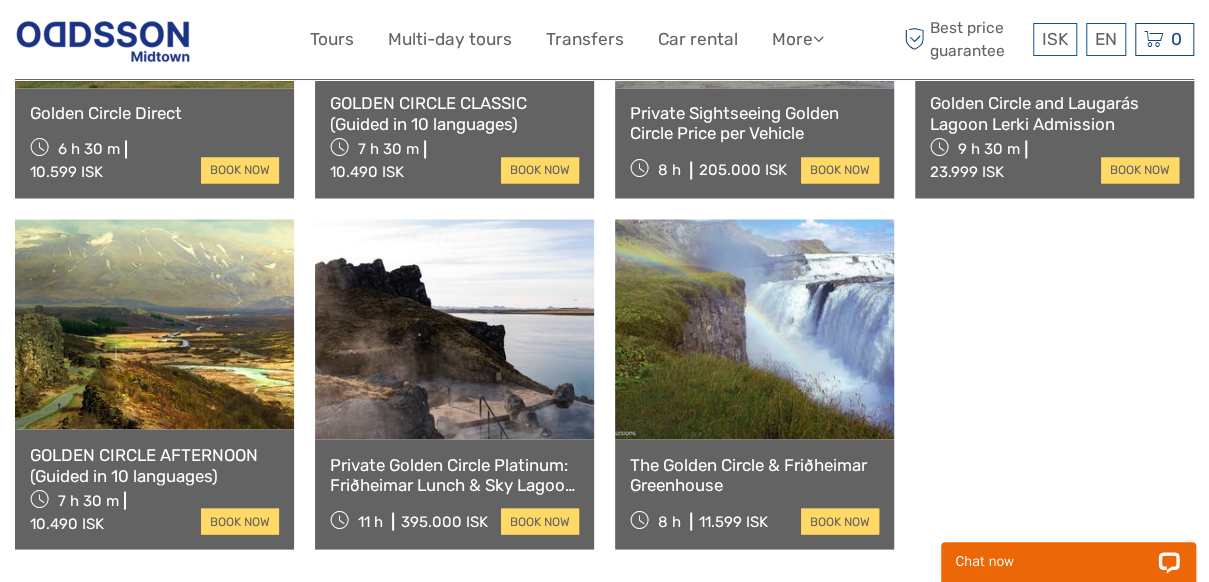 click at bounding box center [154, 324] 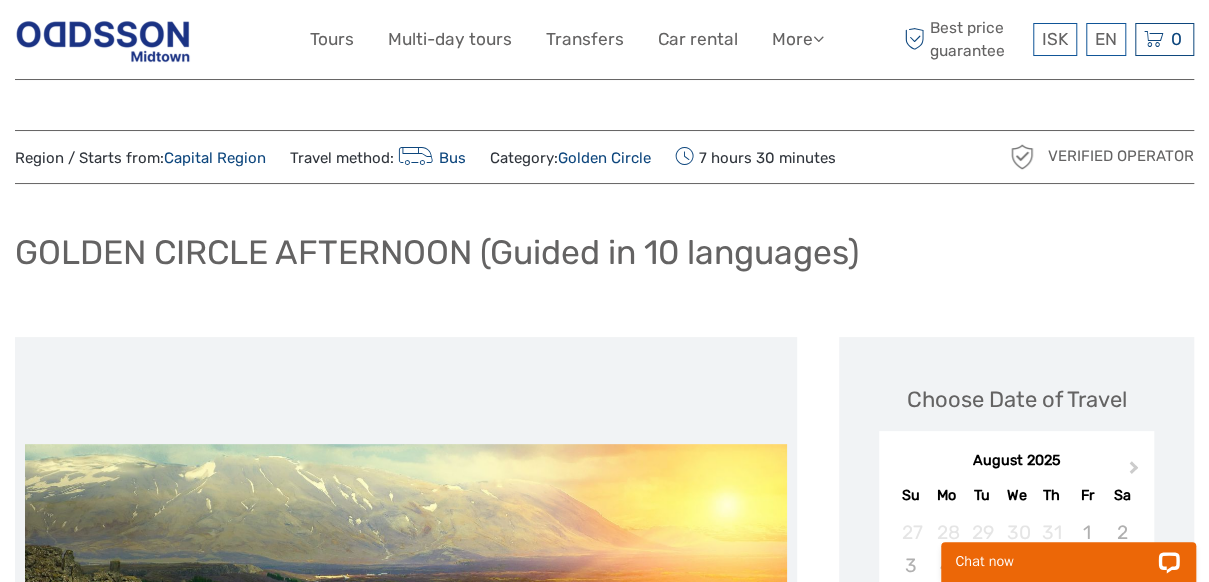 scroll, scrollTop: 110, scrollLeft: 0, axis: vertical 